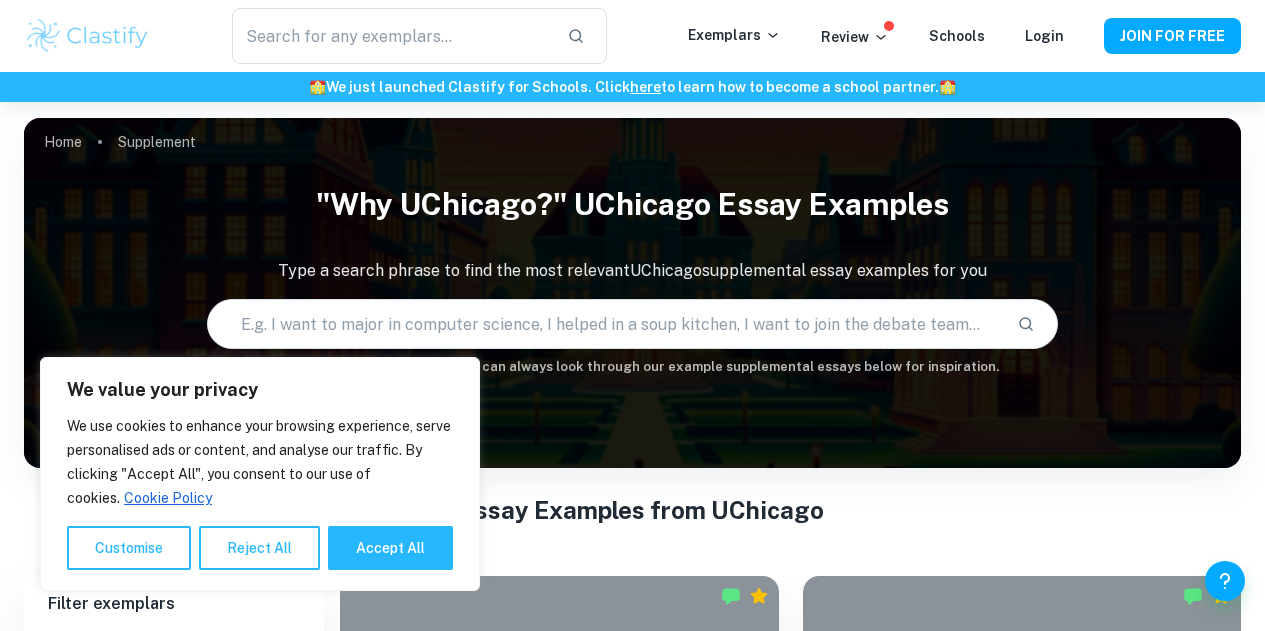 scroll, scrollTop: 475, scrollLeft: 0, axis: vertical 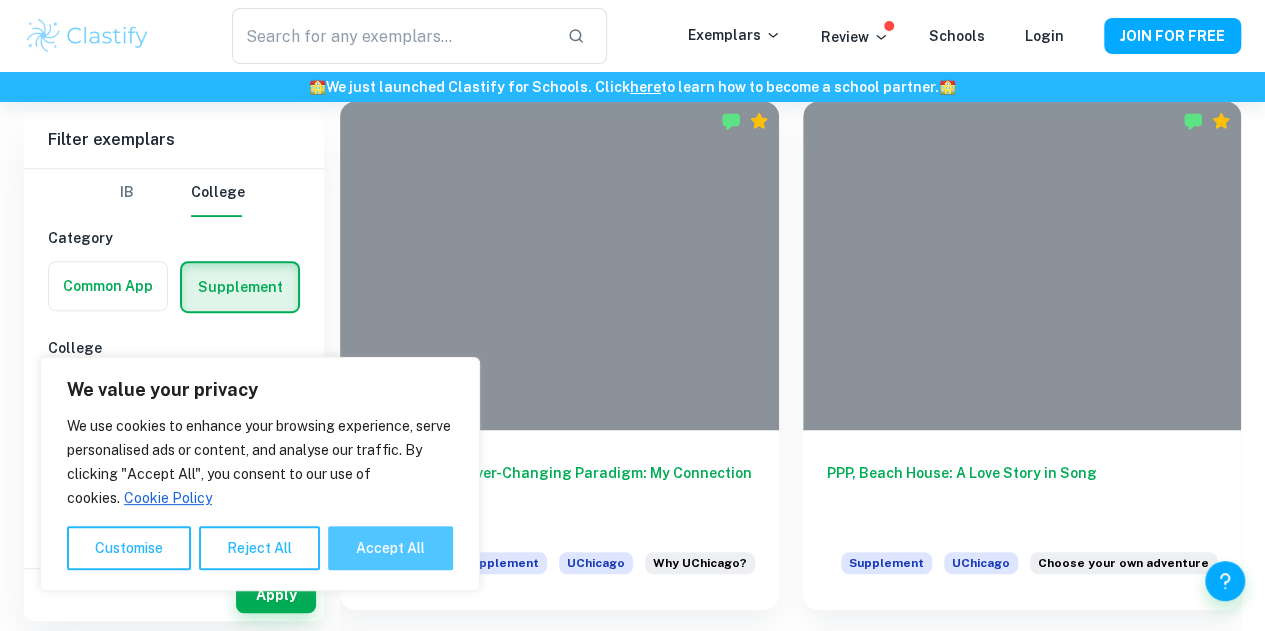 click on "Accept All" at bounding box center (390, 548) 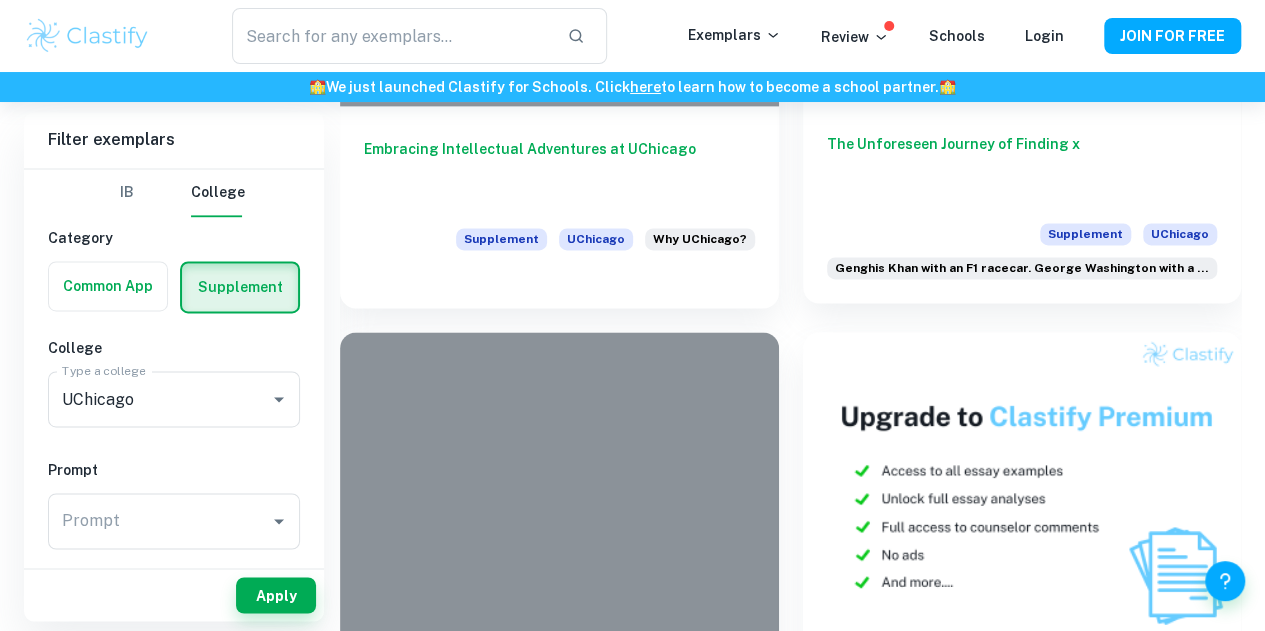 scroll, scrollTop: 1349, scrollLeft: 0, axis: vertical 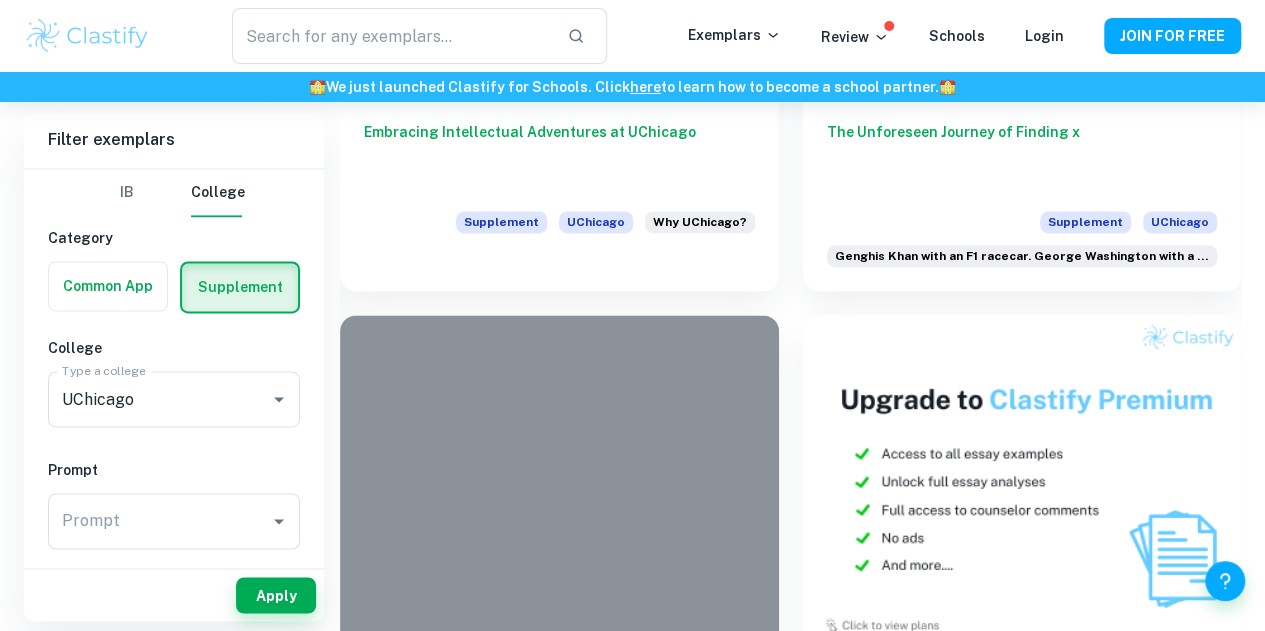 click on "The Necessity of Ctrl + Z and Ctrl + Y" at bounding box center [559, 1791] 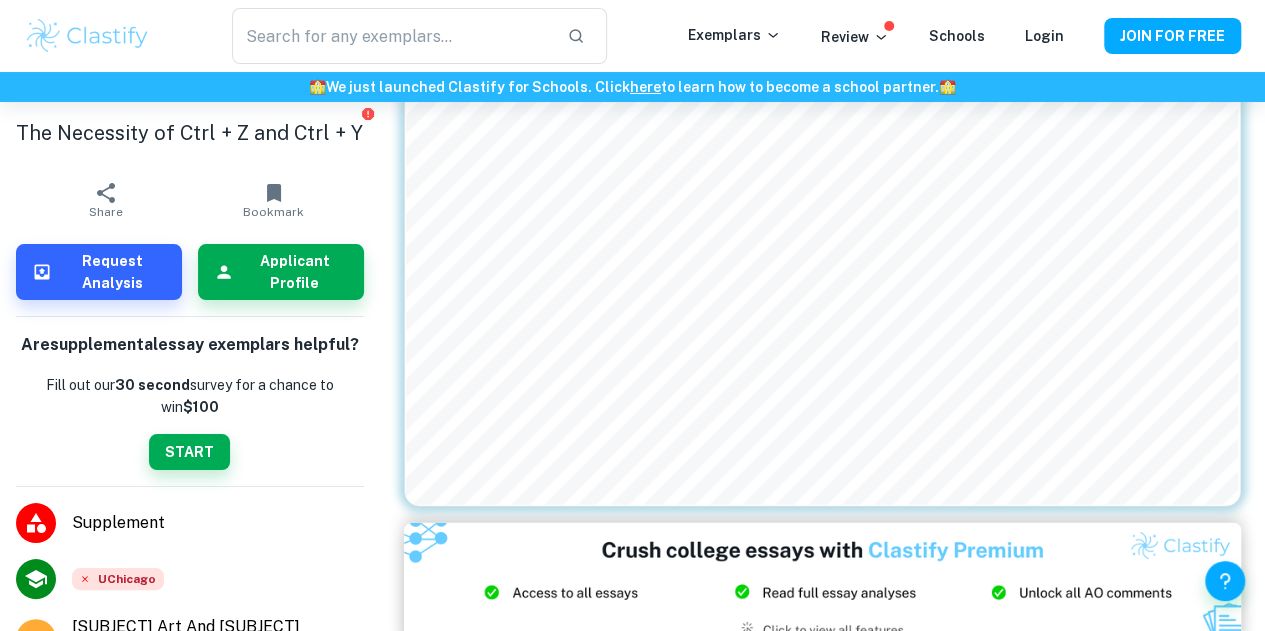 scroll, scrollTop: 2262, scrollLeft: 0, axis: vertical 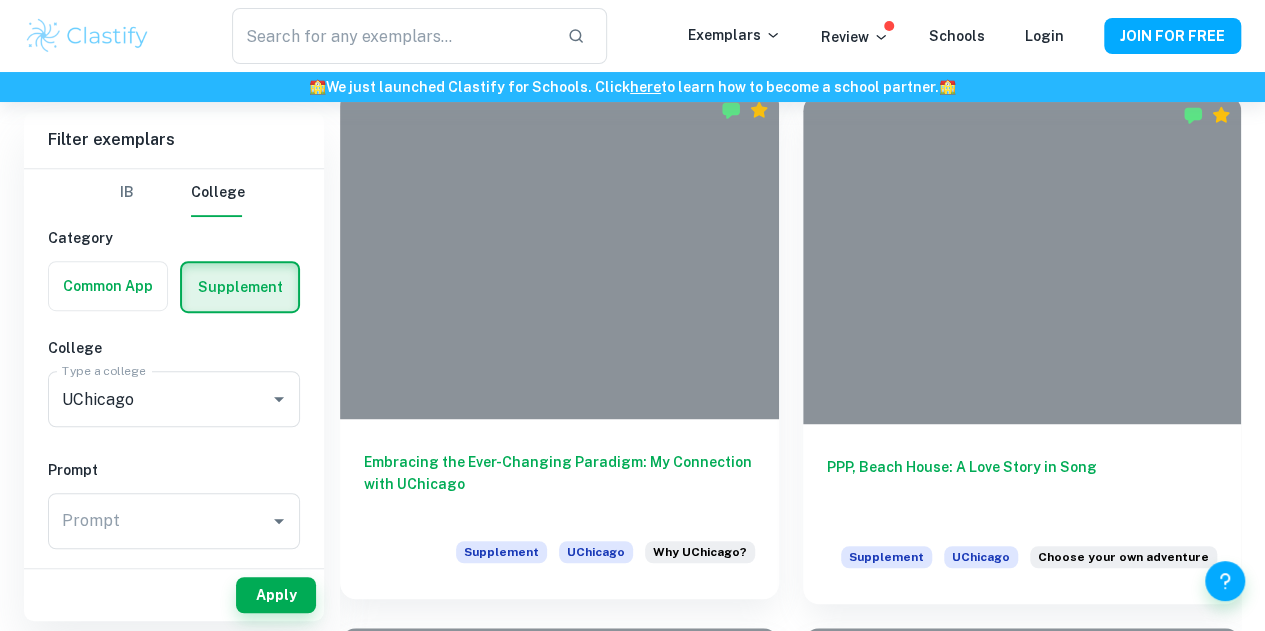 click on "Embracing the Ever-Changing Paradigm: My Connection with UChicago" at bounding box center [559, 484] 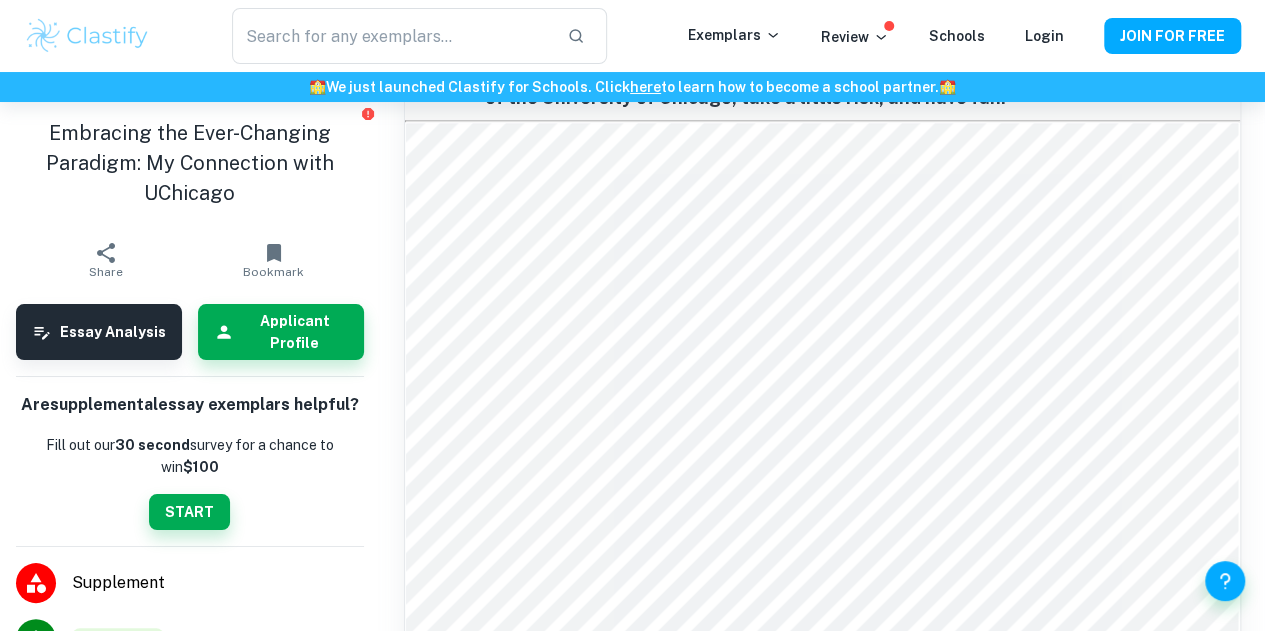 scroll, scrollTop: 1575, scrollLeft: 0, axis: vertical 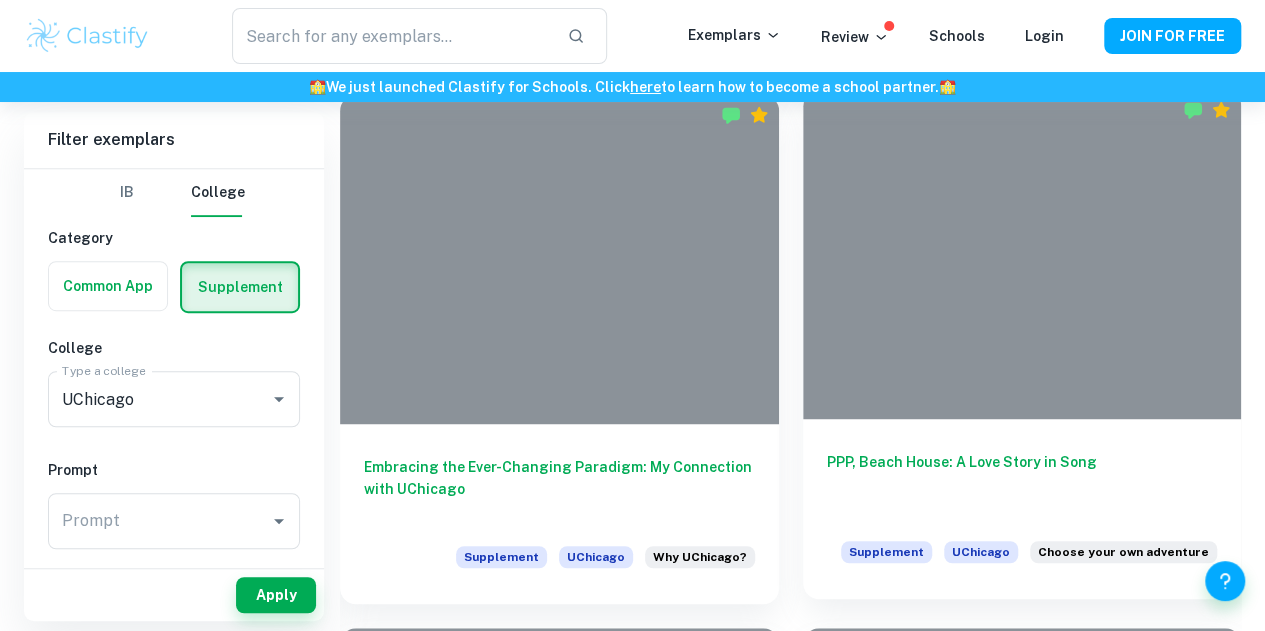 click on "PPP, Beach House: A Love Story in Song" at bounding box center (1022, 484) 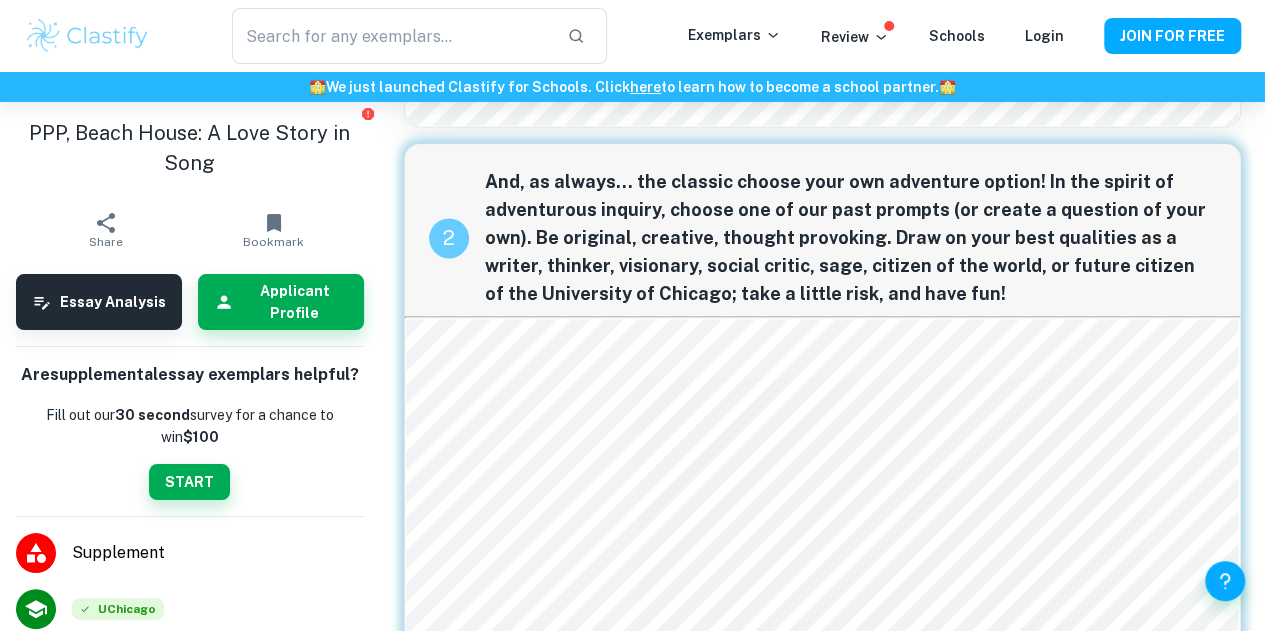 scroll, scrollTop: 1386, scrollLeft: 0, axis: vertical 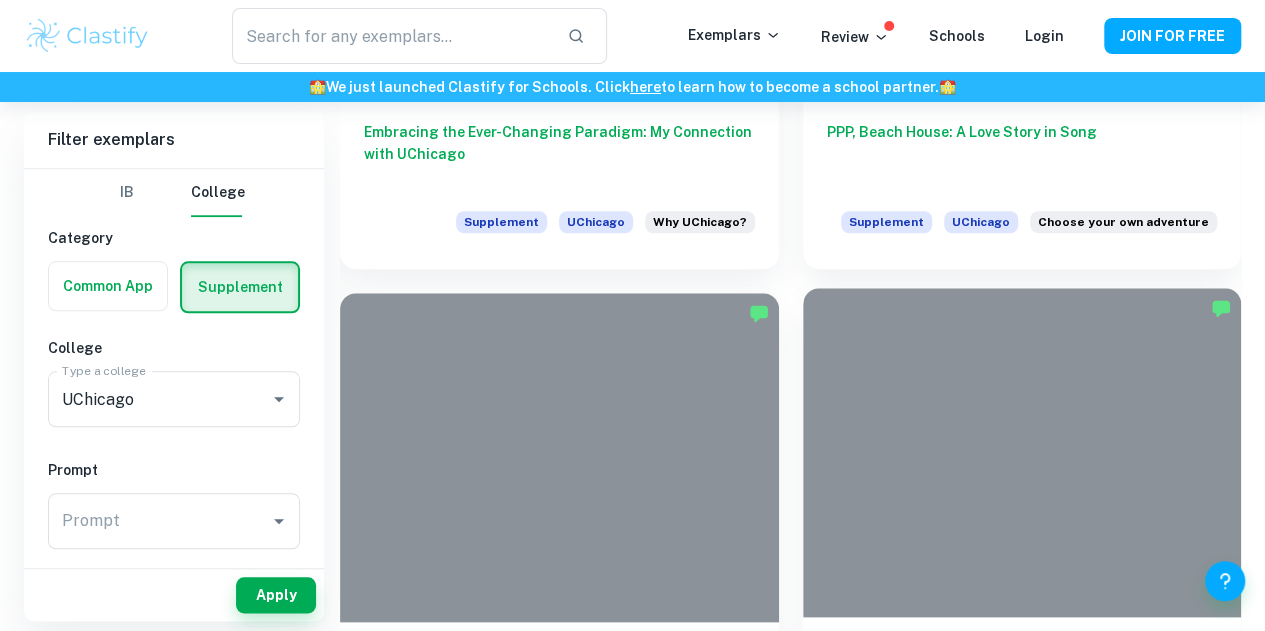 click on "The Unforeseen Journey of Finding x" at bounding box center (1022, 682) 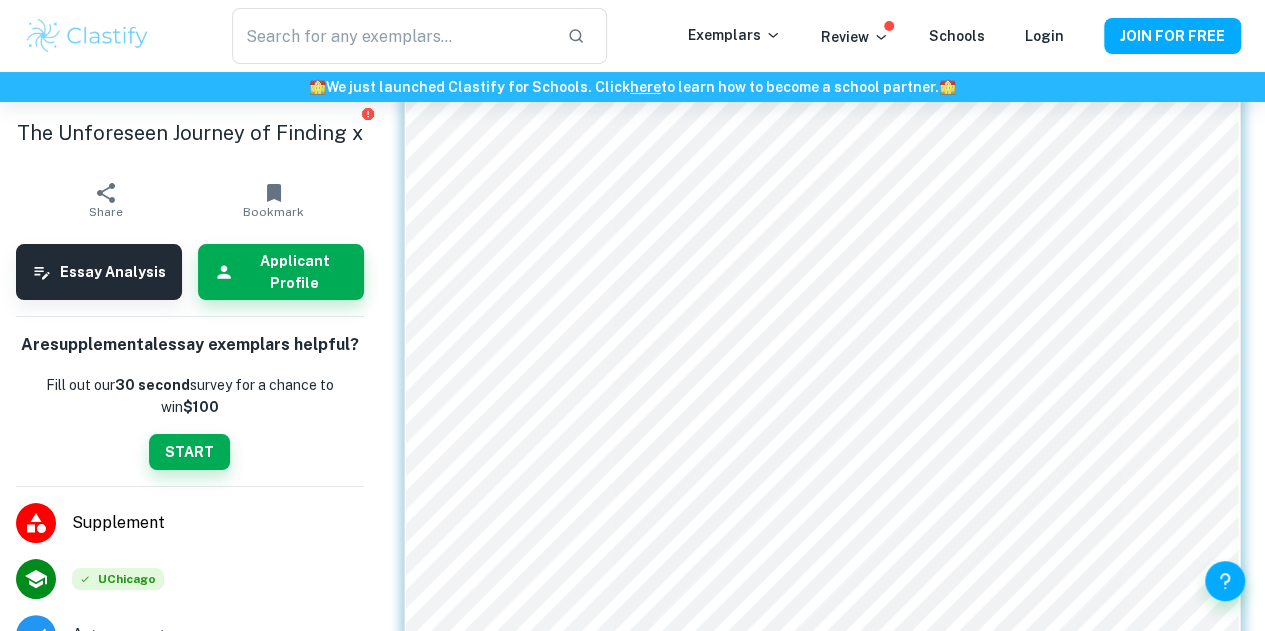 scroll, scrollTop: 1524, scrollLeft: 0, axis: vertical 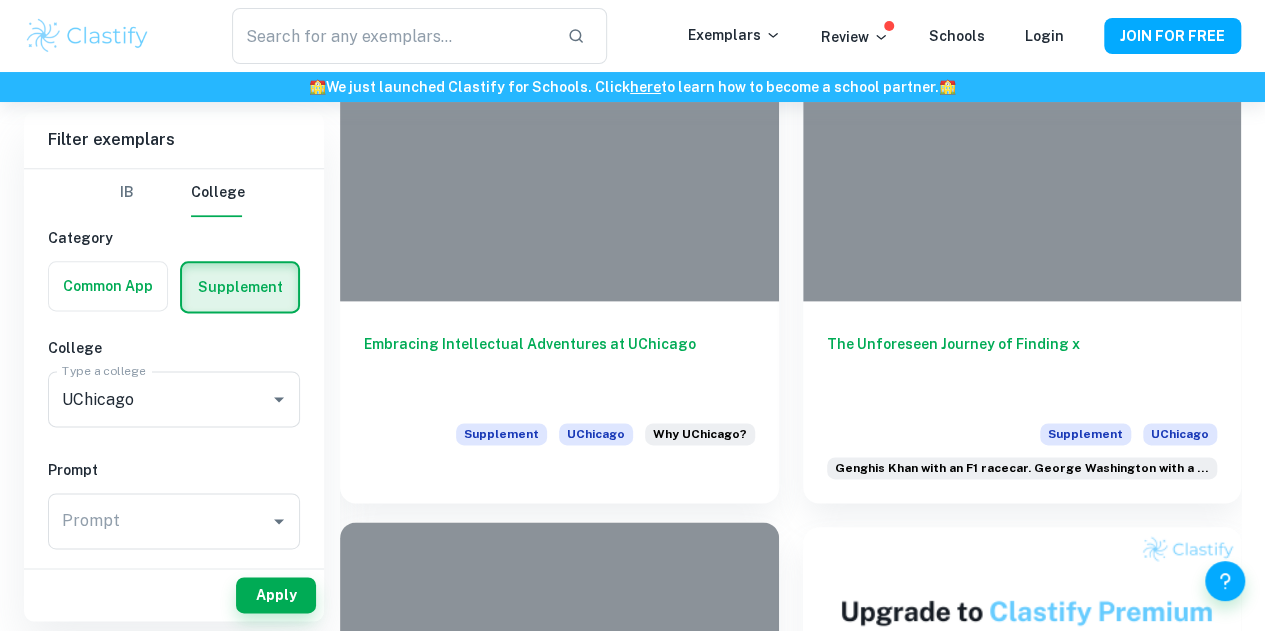 click on "Balancing Passion and Purpose: My Journey to UChicago" at bounding box center [559, 916] 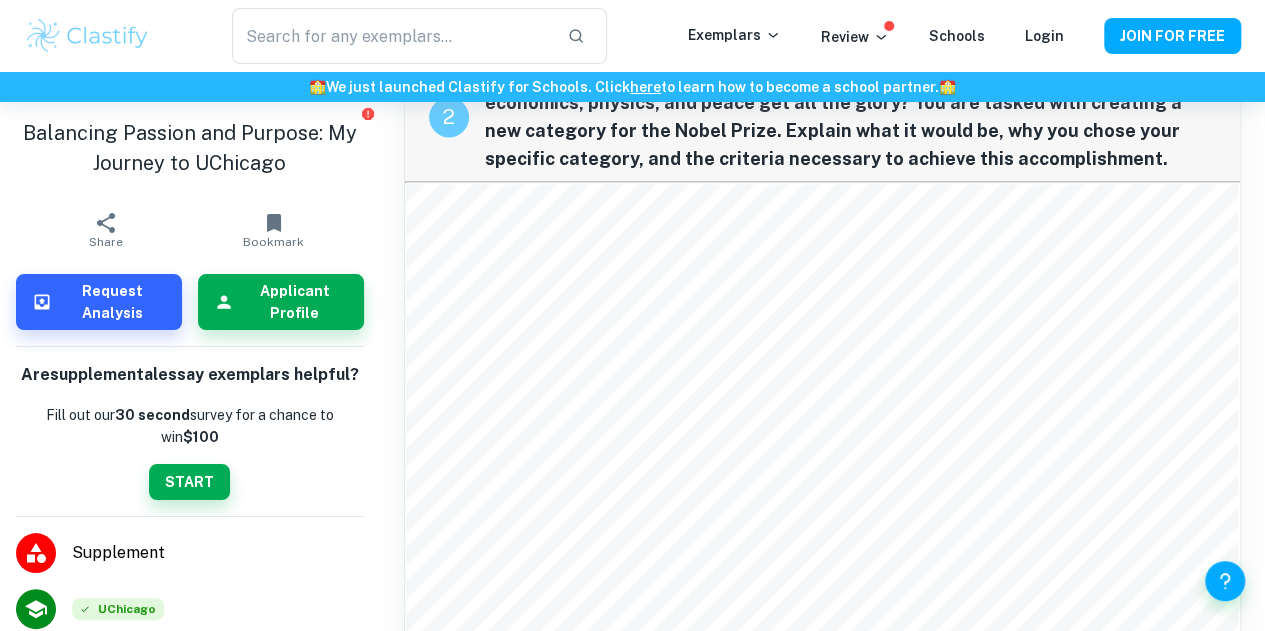 scroll, scrollTop: 1458, scrollLeft: 0, axis: vertical 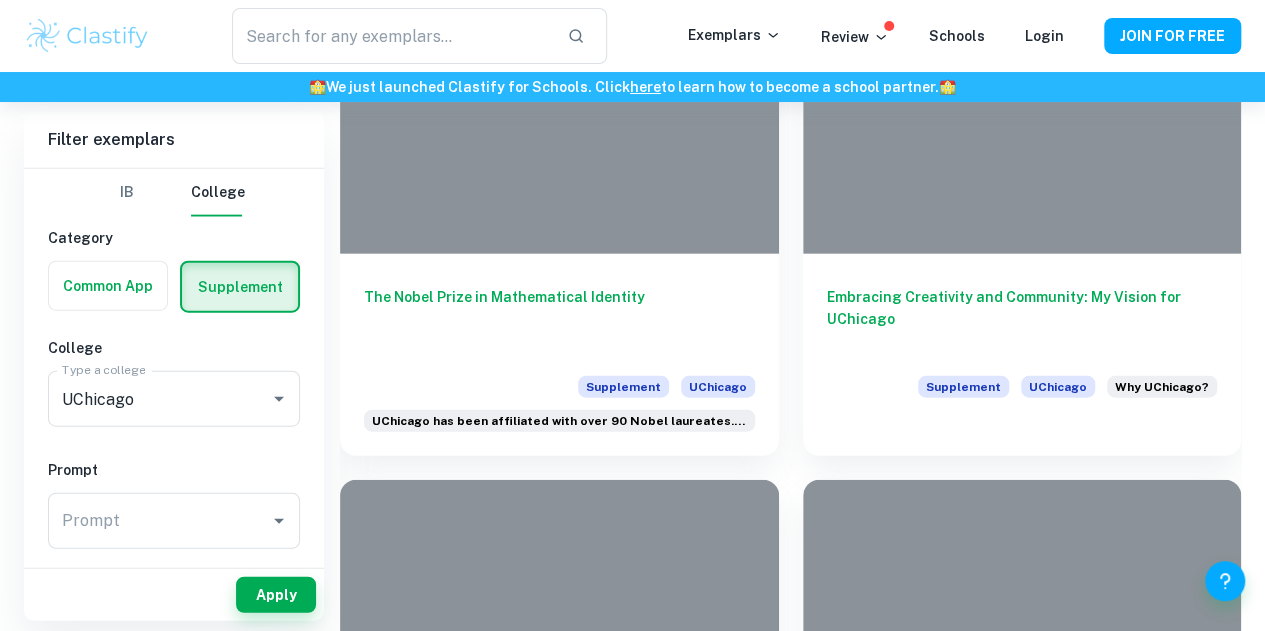 click on "Enriching Human Life: My Wishes for Learning and Community at UChicago" at bounding box center [1022, 1956] 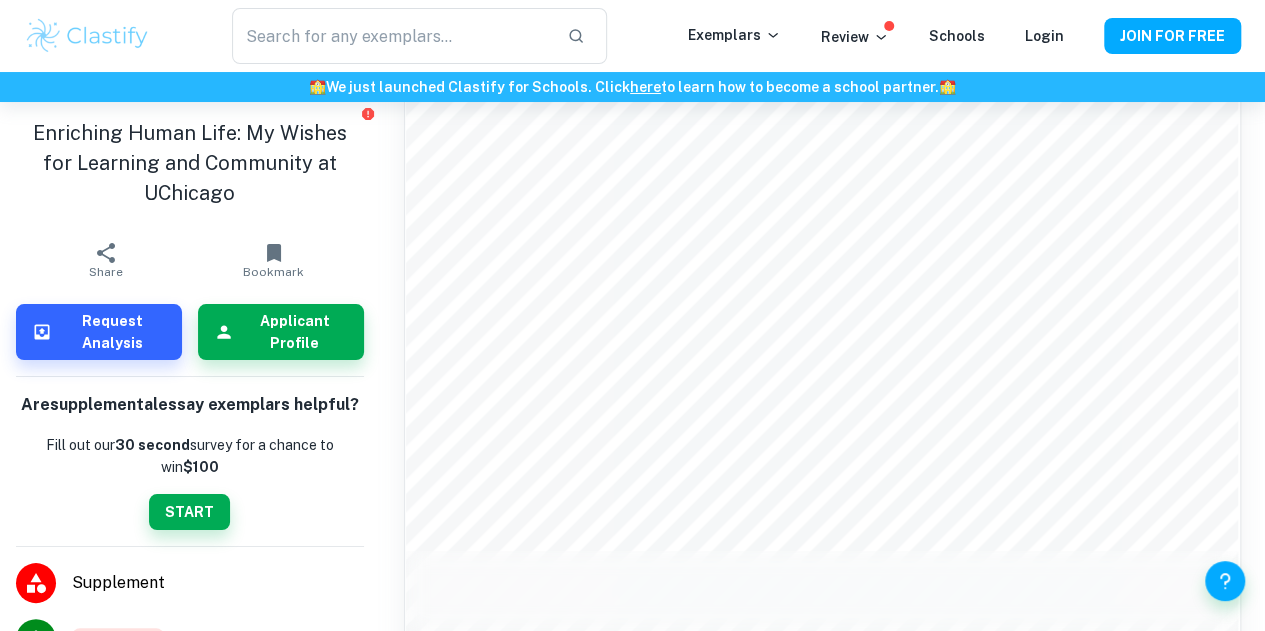scroll, scrollTop: 1390, scrollLeft: 0, axis: vertical 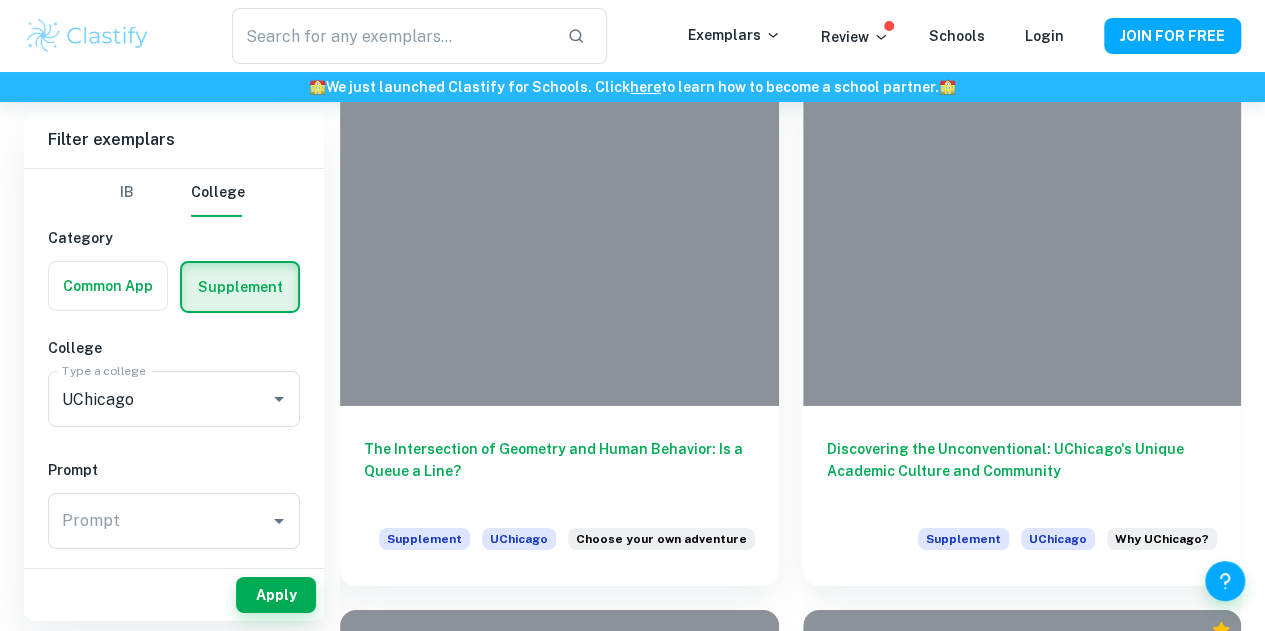 click on "Washed in Indigo: Embracing the Blur of Imperfection" at bounding box center [559, 2598] 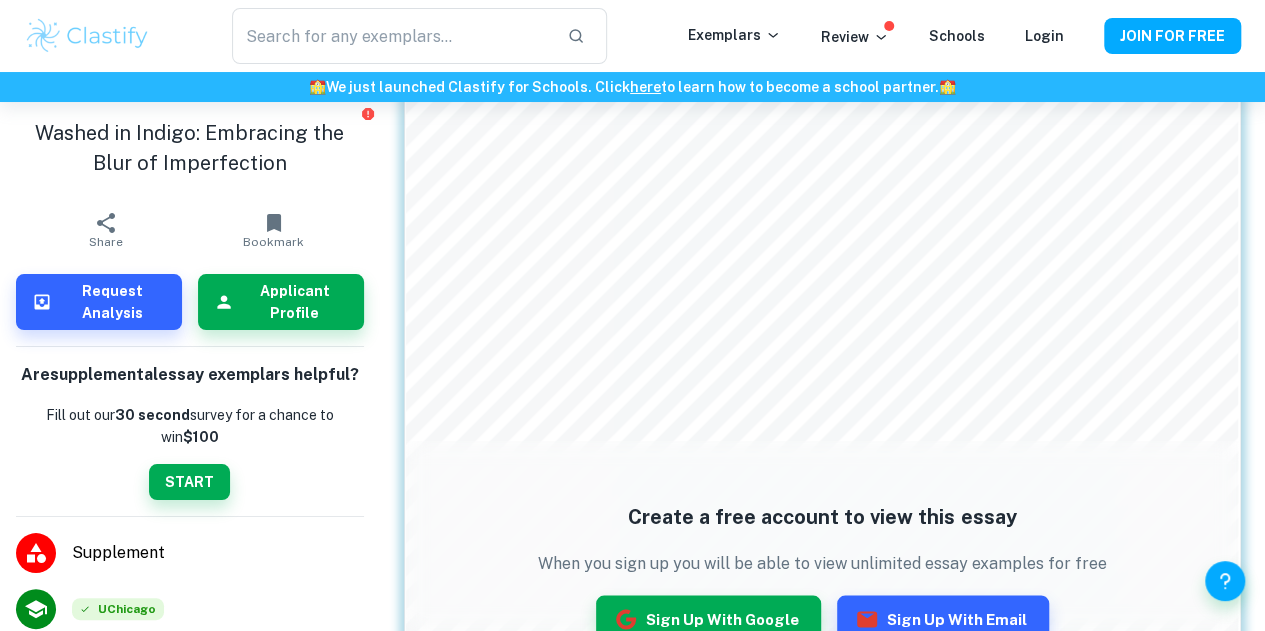 scroll, scrollTop: 1525, scrollLeft: 0, axis: vertical 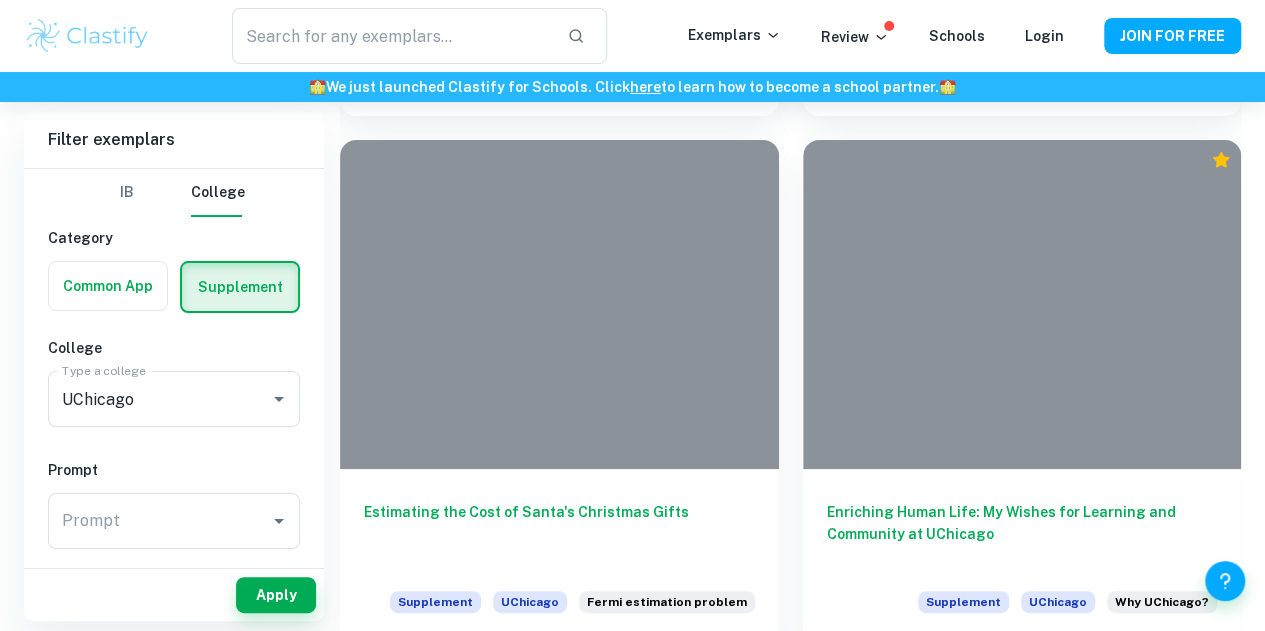 click on "The Transformative Portal of Afrofuturism" at bounding box center [559, 3194] 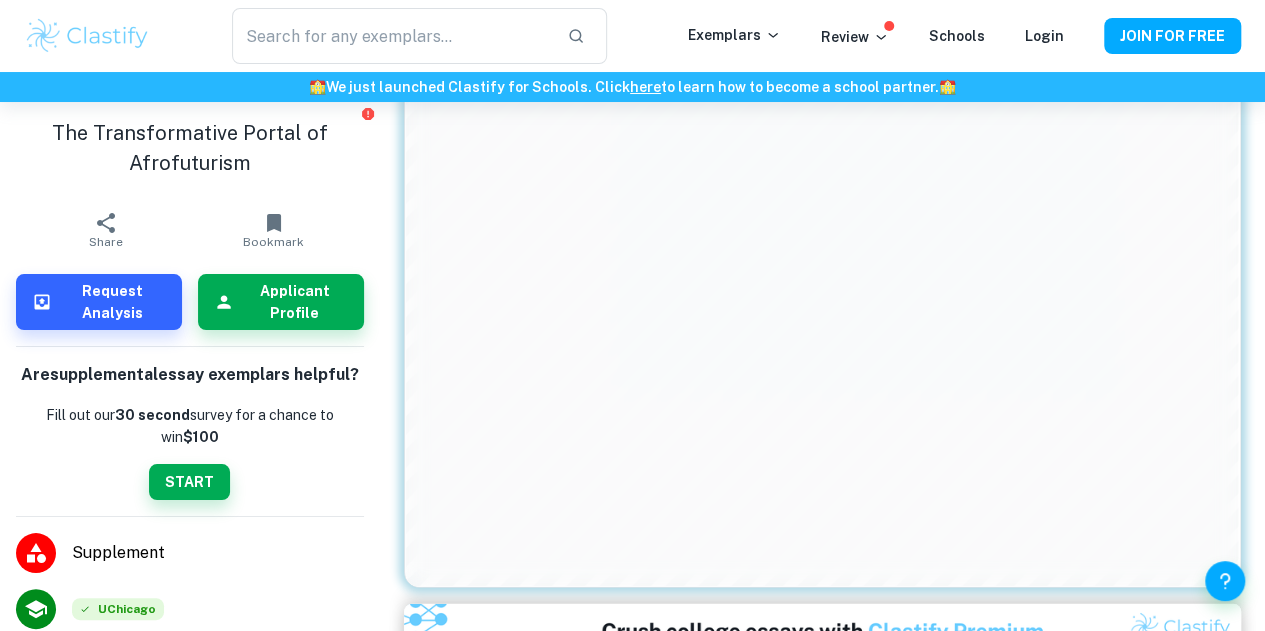 scroll, scrollTop: 2612, scrollLeft: 0, axis: vertical 